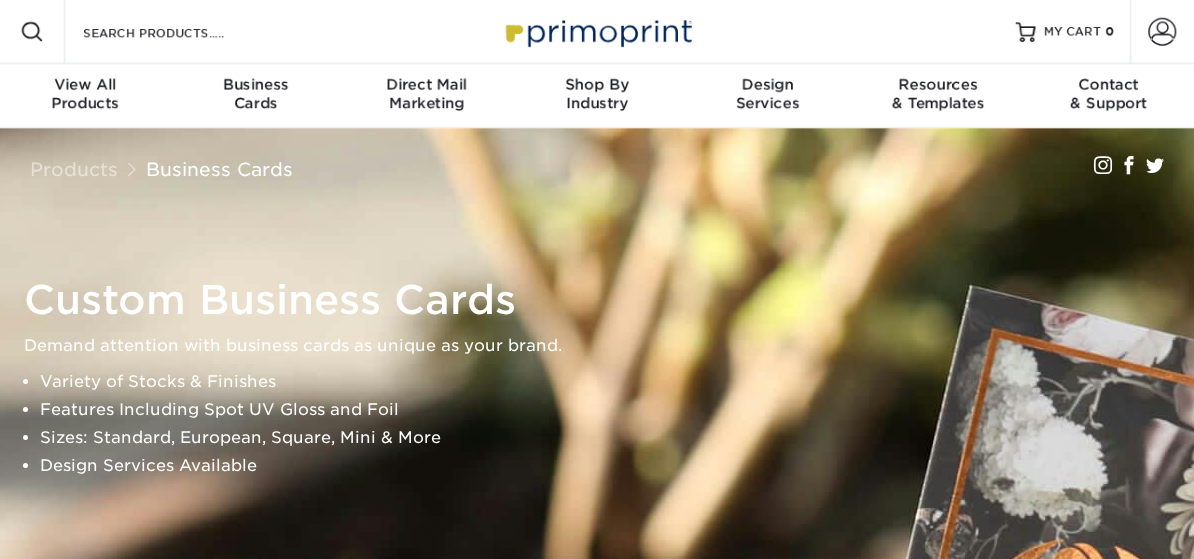 scroll, scrollTop: 0, scrollLeft: 0, axis: both 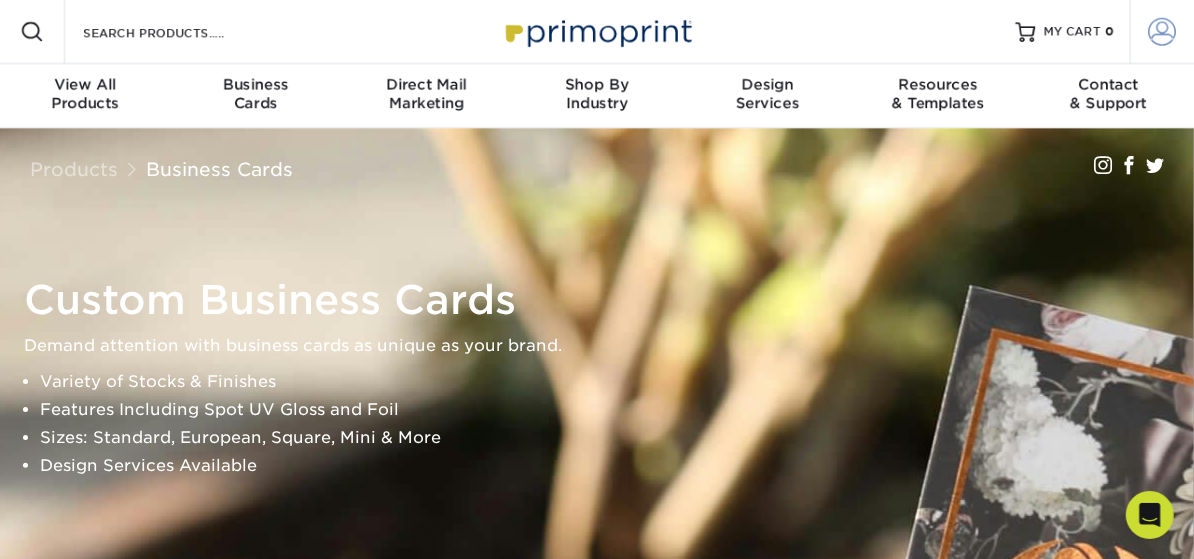 type on "[EMAIL]" 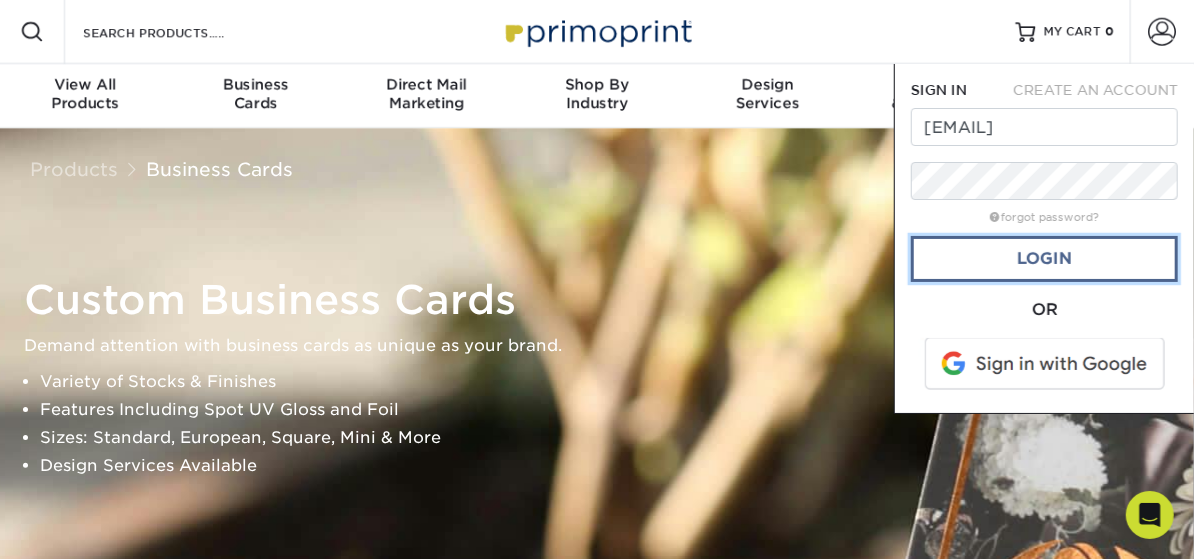 click on "Login" at bounding box center [1044, 259] 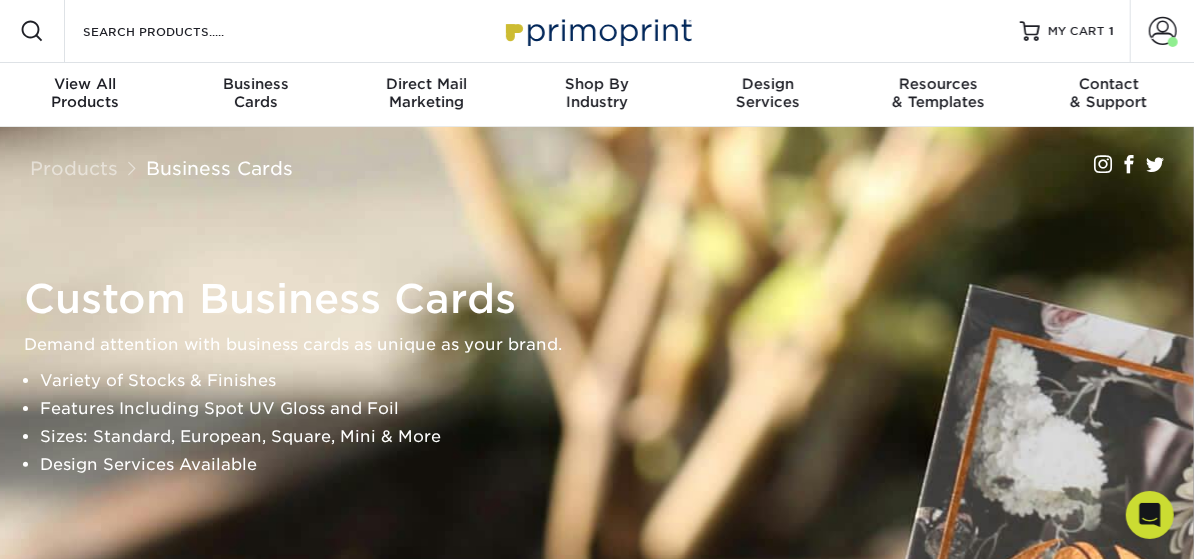 scroll, scrollTop: 0, scrollLeft: 0, axis: both 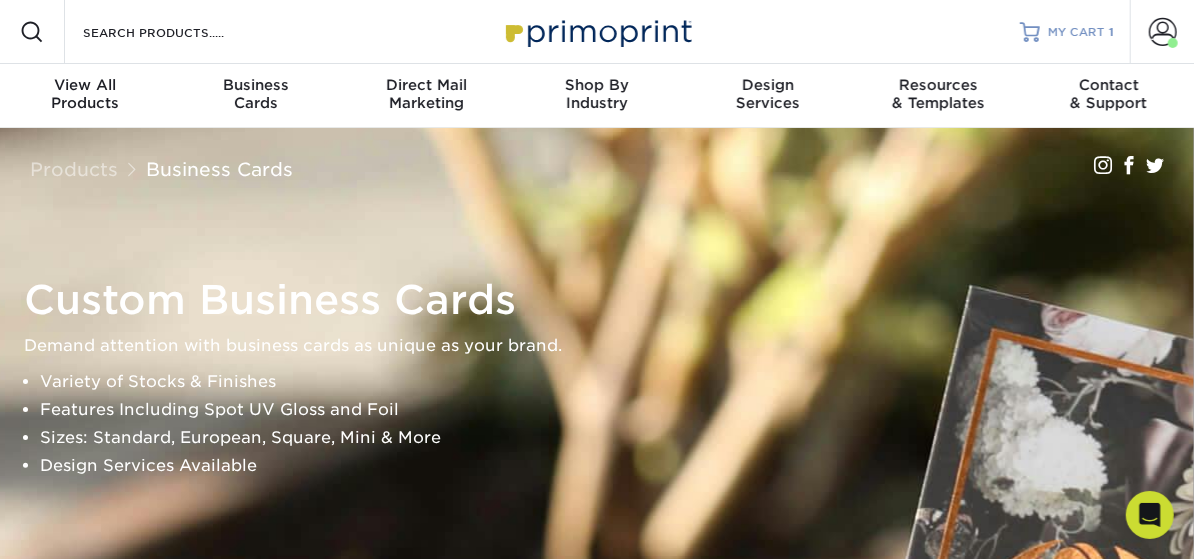 click on "MY CART" at bounding box center [1076, 32] 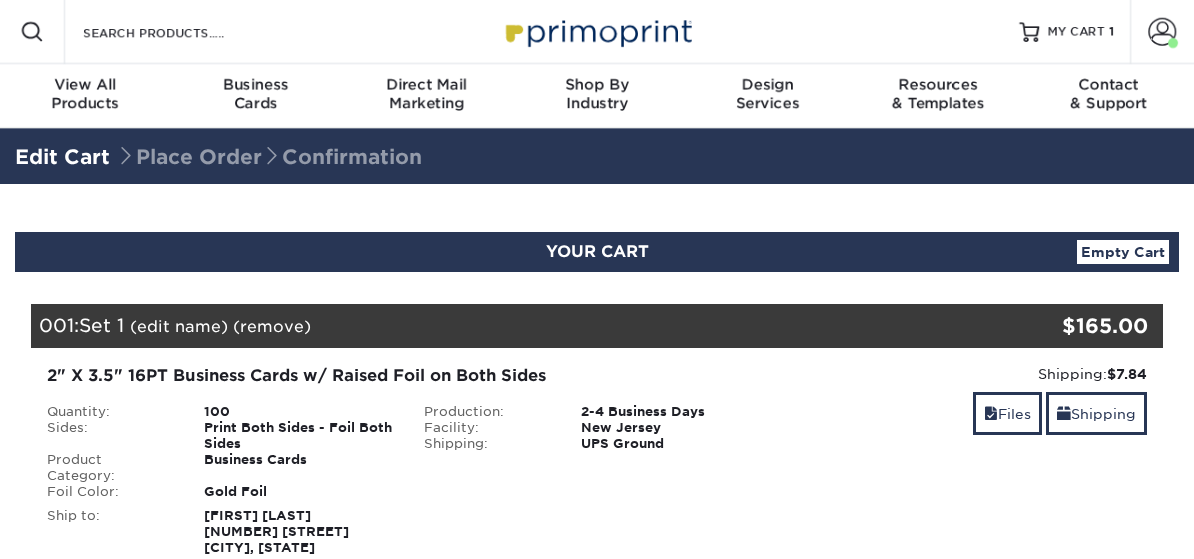 scroll, scrollTop: 0, scrollLeft: 0, axis: both 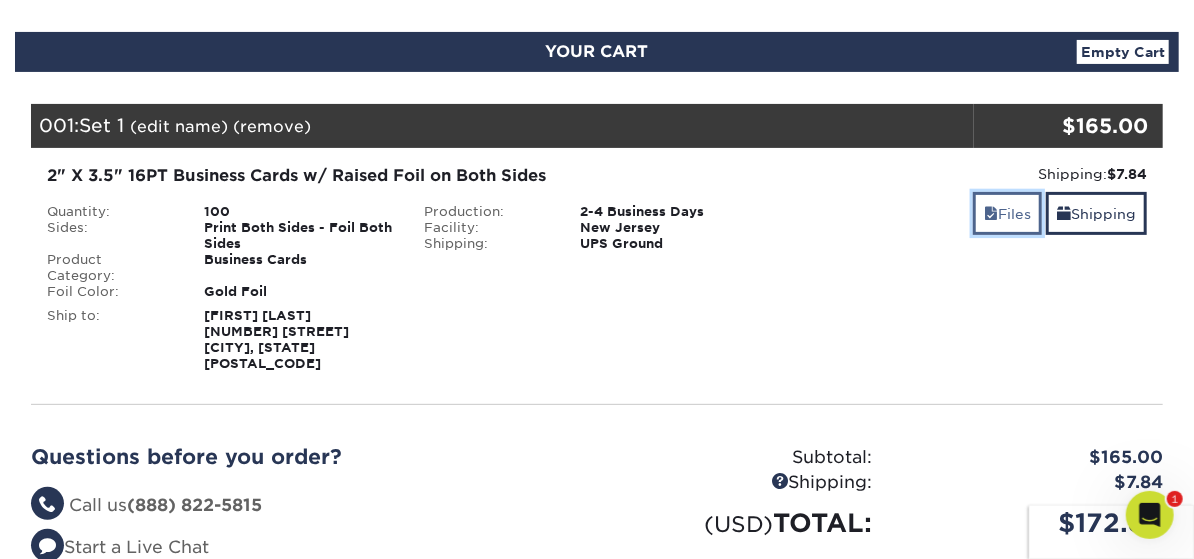 click on "Files" at bounding box center [1007, 213] 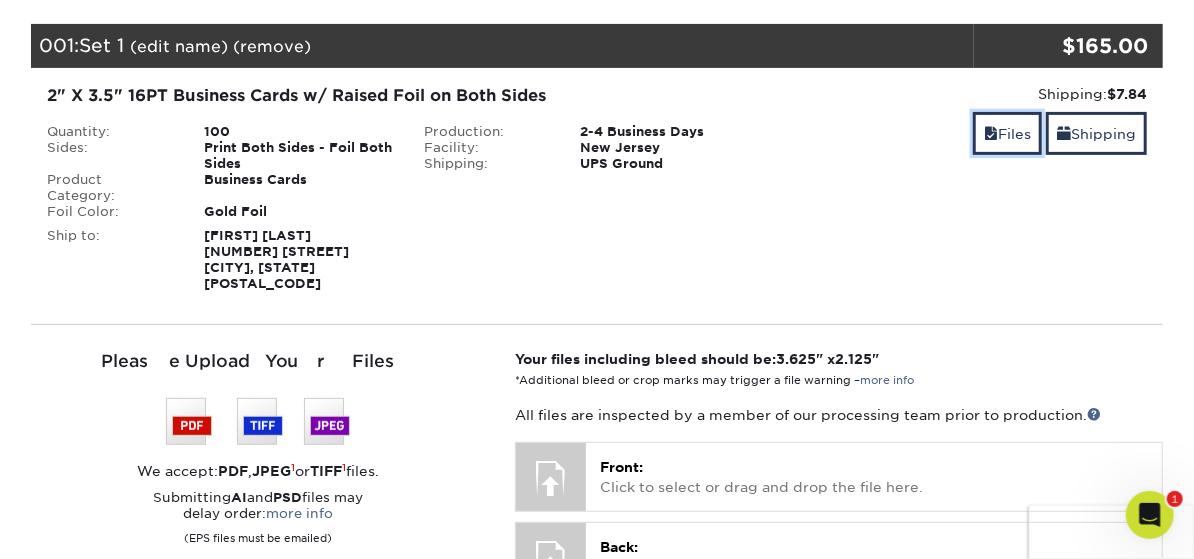 scroll, scrollTop: 400, scrollLeft: 0, axis: vertical 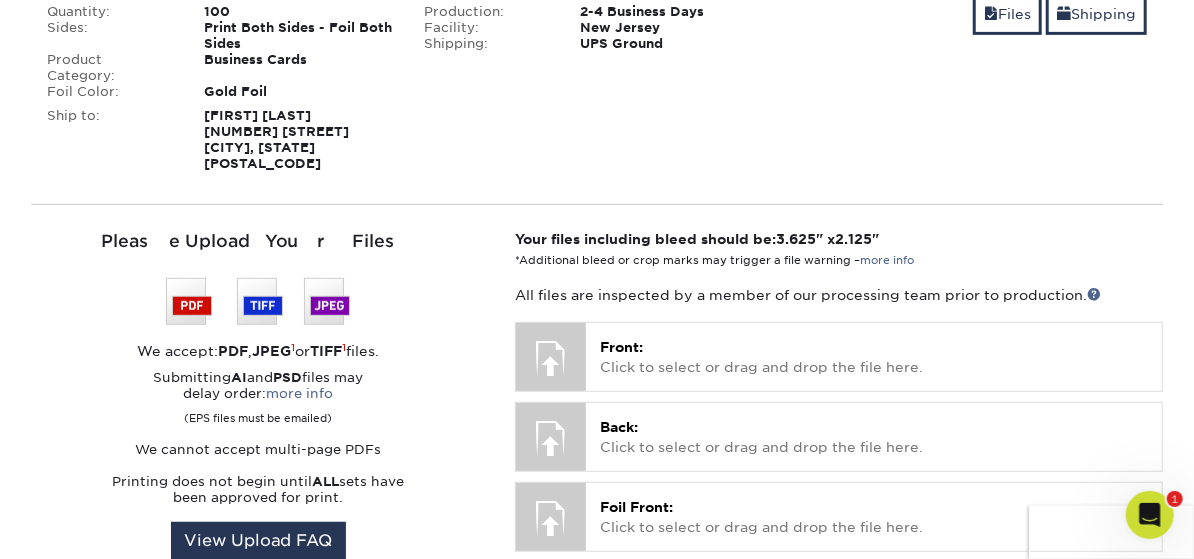 click at bounding box center (258, 301) 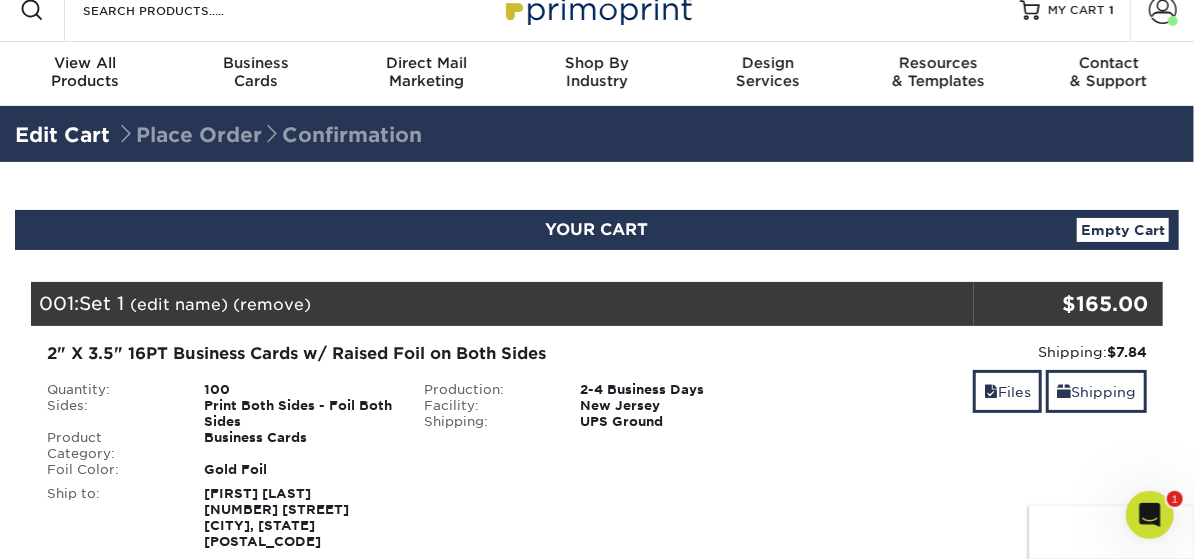 scroll, scrollTop: 0, scrollLeft: 0, axis: both 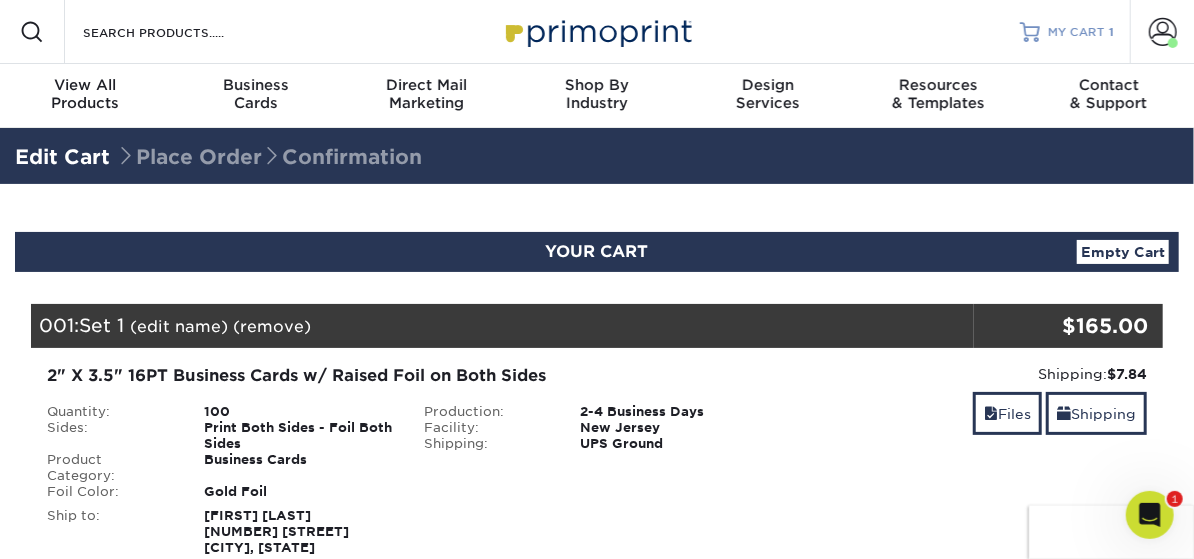 click on "MY CART" at bounding box center [1076, 32] 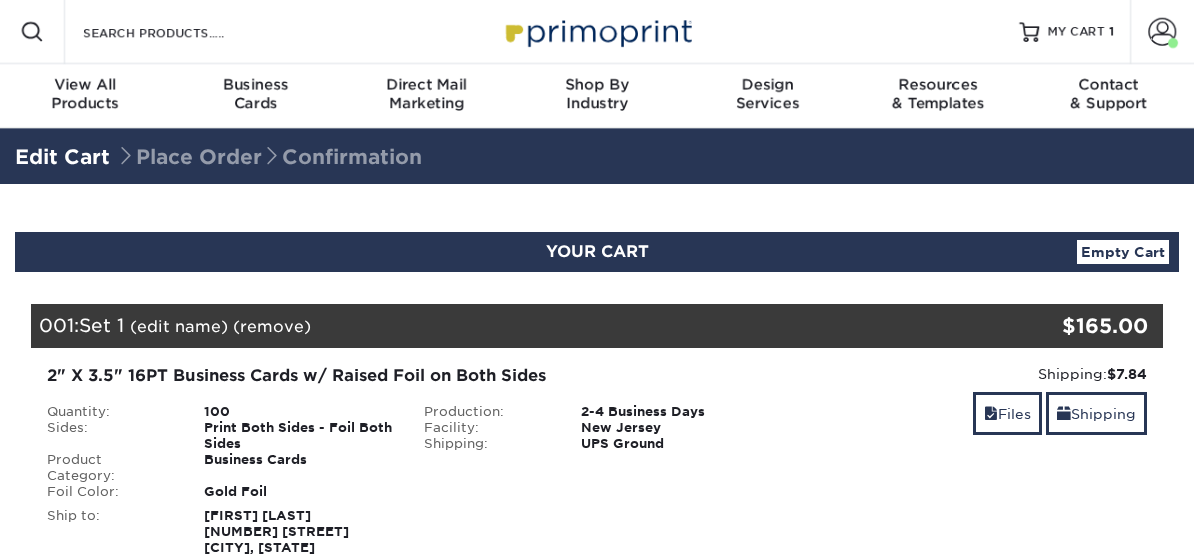 scroll, scrollTop: 0, scrollLeft: 0, axis: both 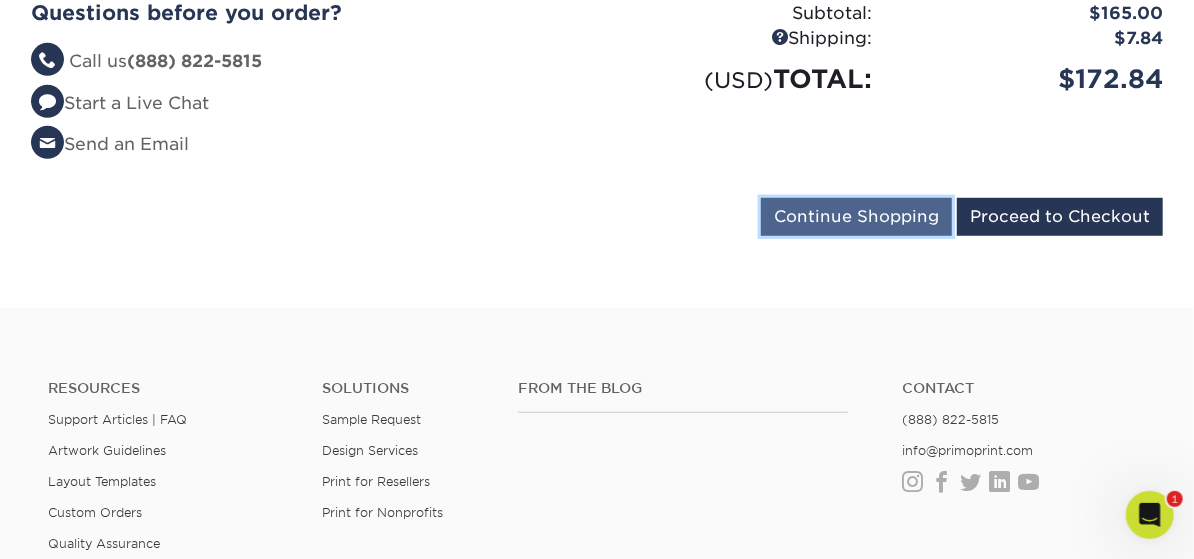 click on "Continue Shopping" at bounding box center (856, 217) 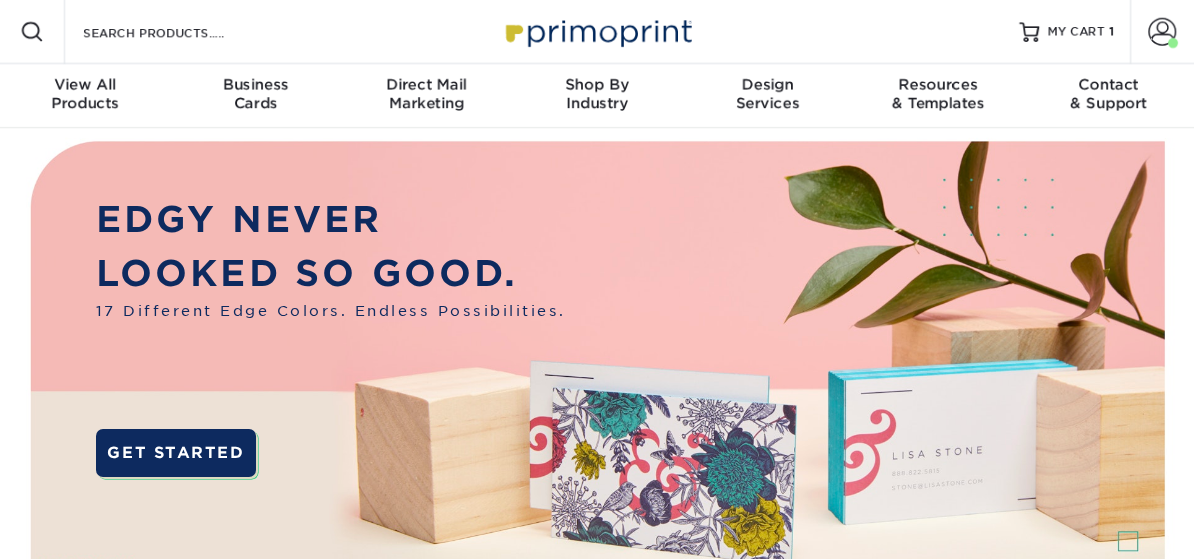 scroll, scrollTop: 0, scrollLeft: 0, axis: both 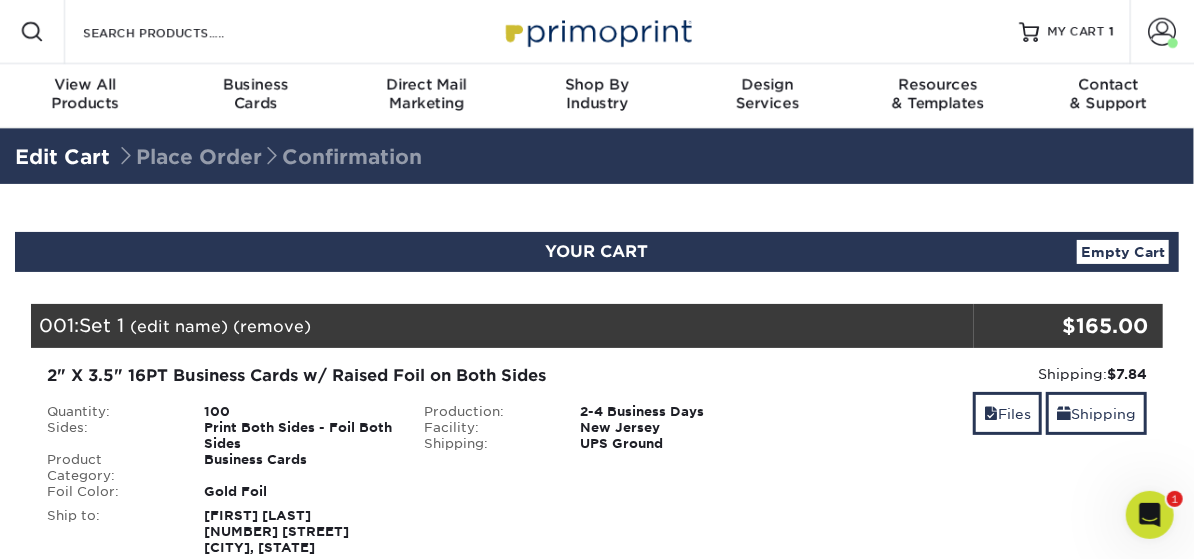 click on "Empty Cart" at bounding box center [1123, 252] 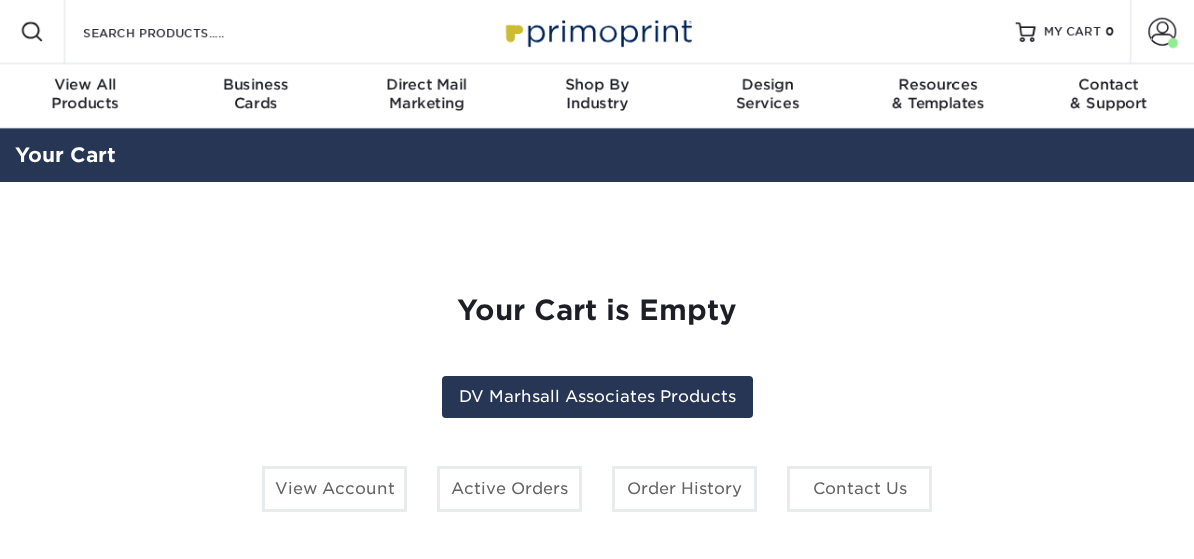 scroll, scrollTop: 0, scrollLeft: 0, axis: both 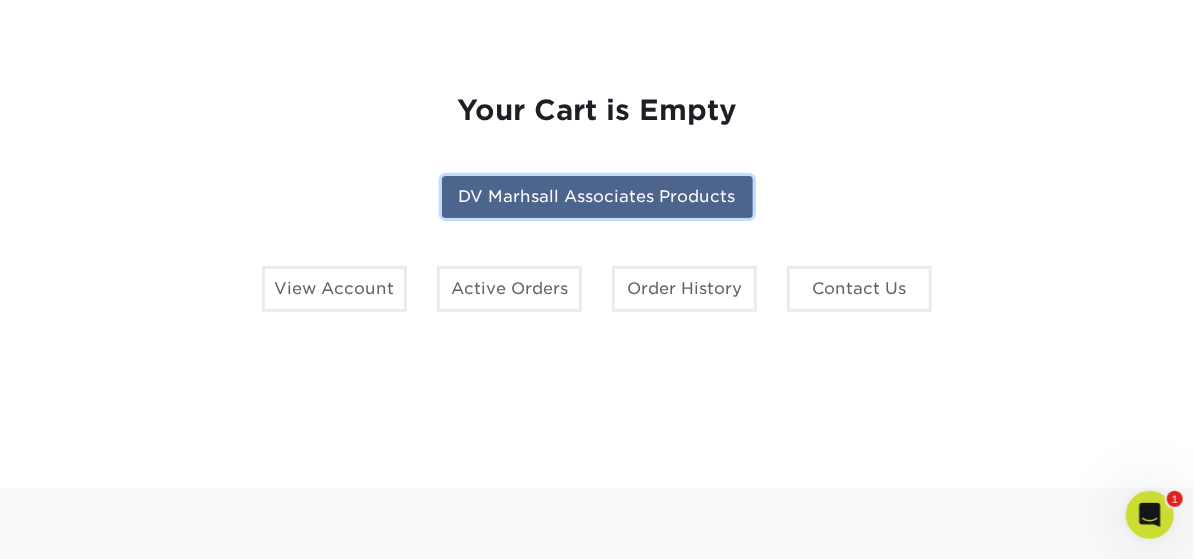 click on "DV Marhsall Associates Products" at bounding box center (597, 197) 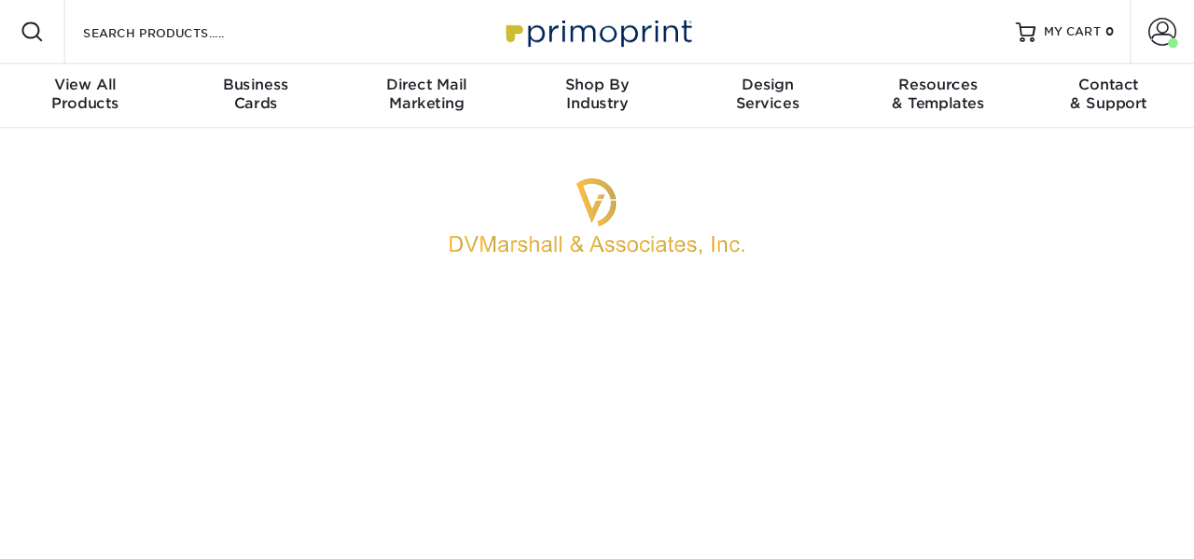 scroll, scrollTop: 0, scrollLeft: 0, axis: both 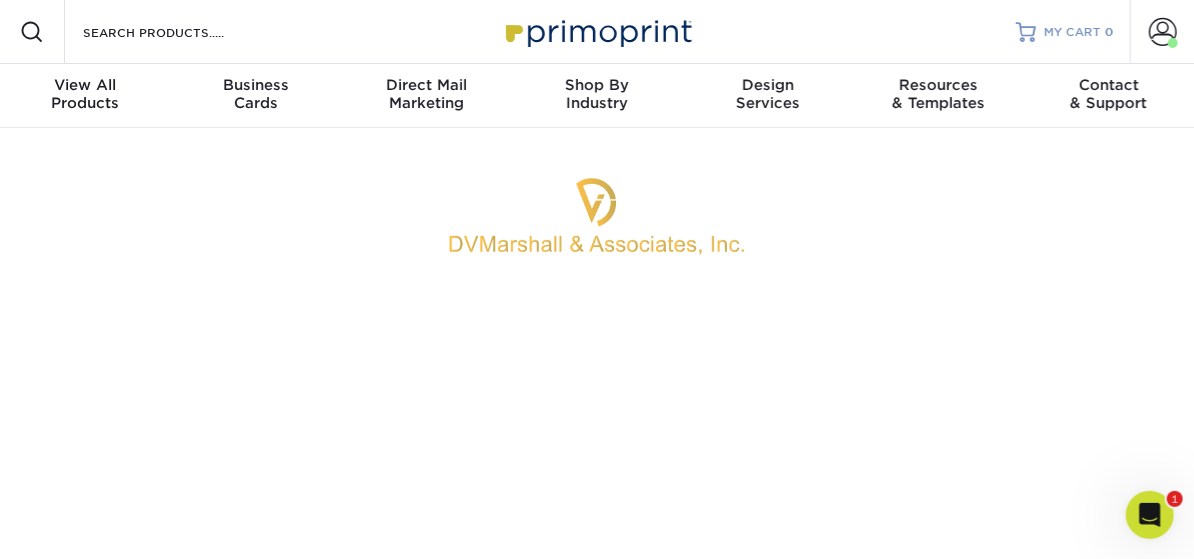 click on "MY CART" at bounding box center [1072, 32] 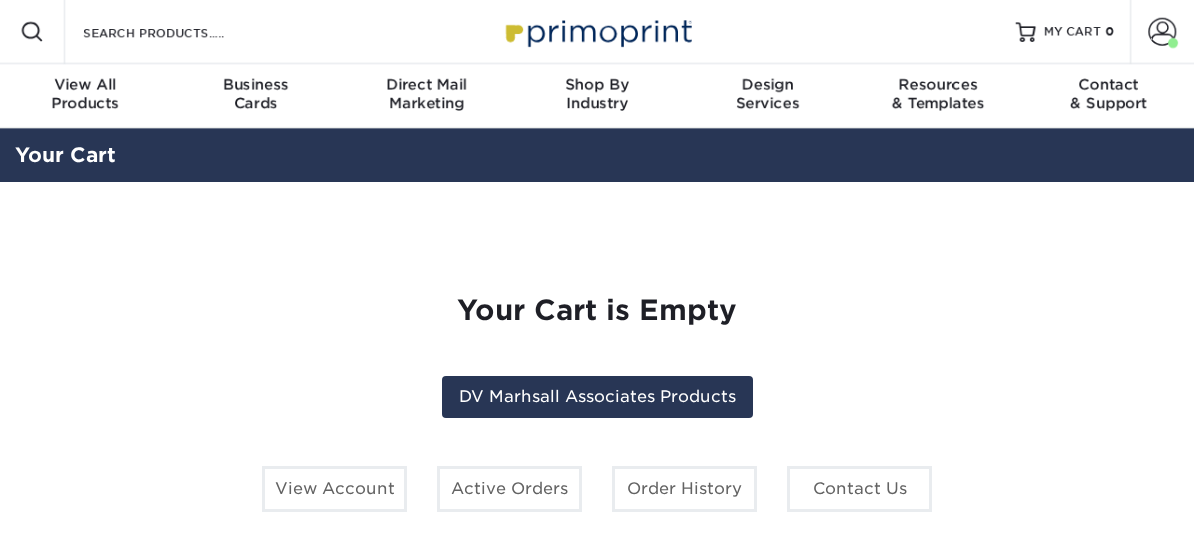 scroll, scrollTop: 0, scrollLeft: 0, axis: both 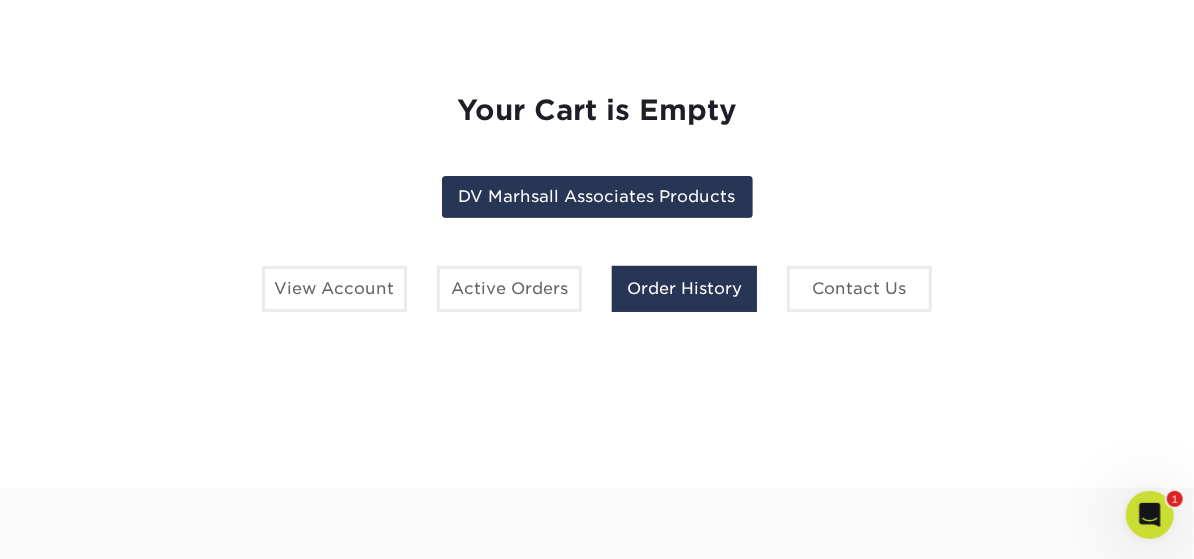 click on "Order History" at bounding box center [684, 289] 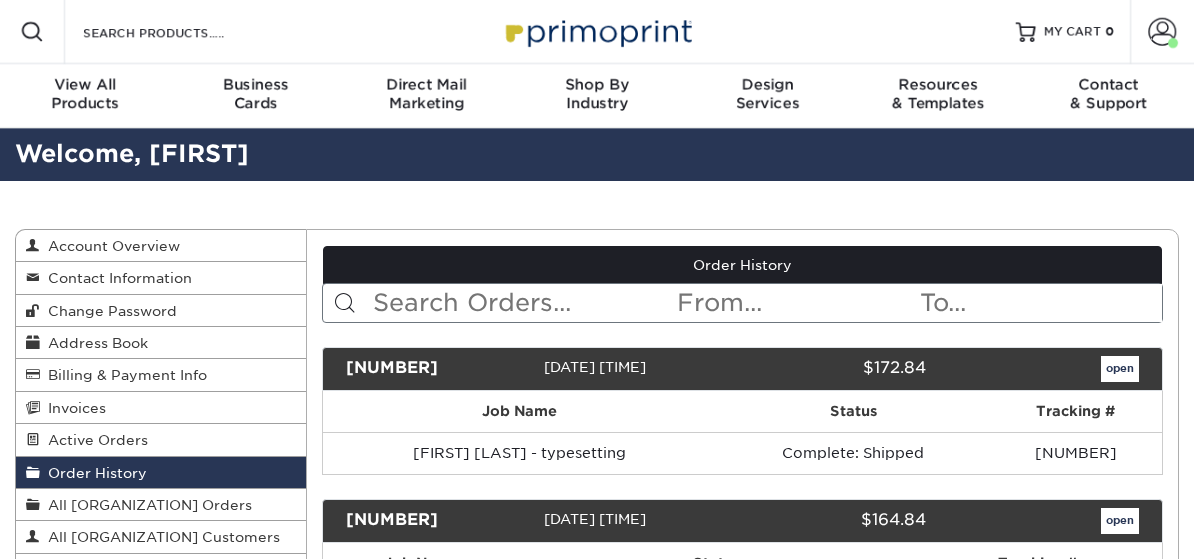 scroll, scrollTop: 0, scrollLeft: 0, axis: both 